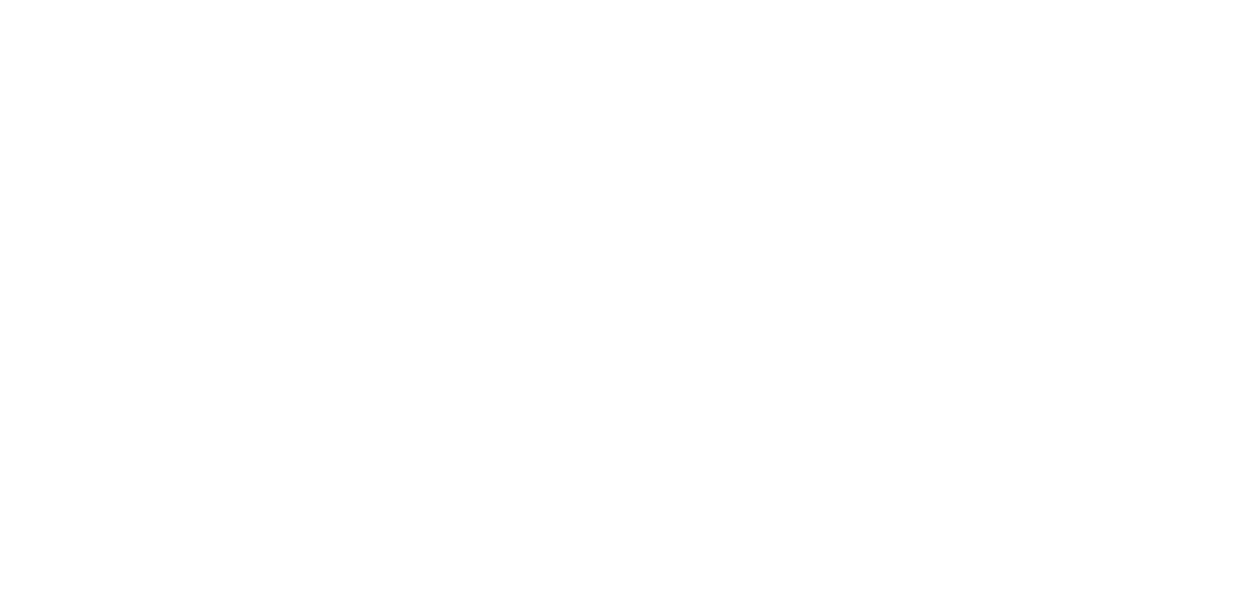scroll, scrollTop: 0, scrollLeft: 0, axis: both 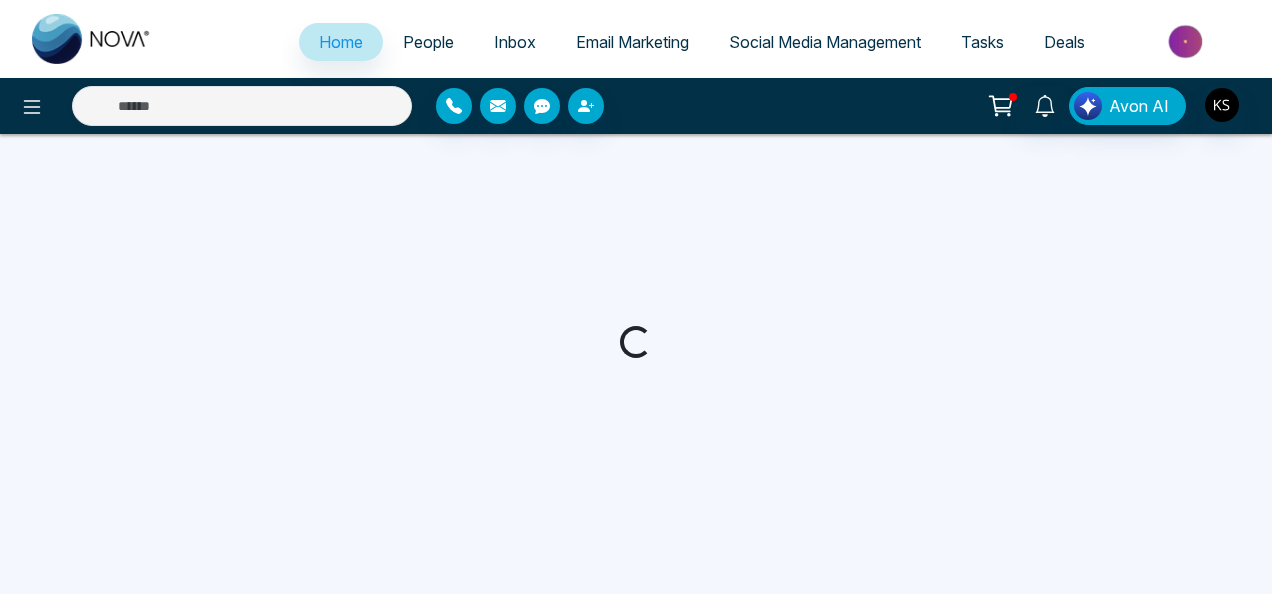select on "*" 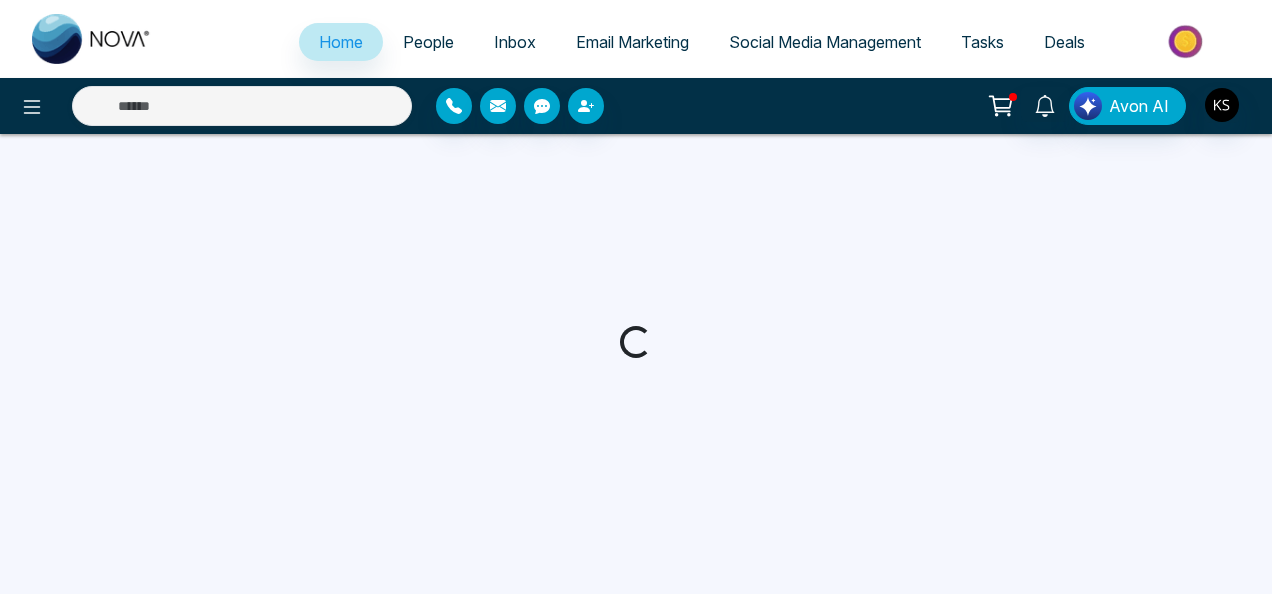 select on "*" 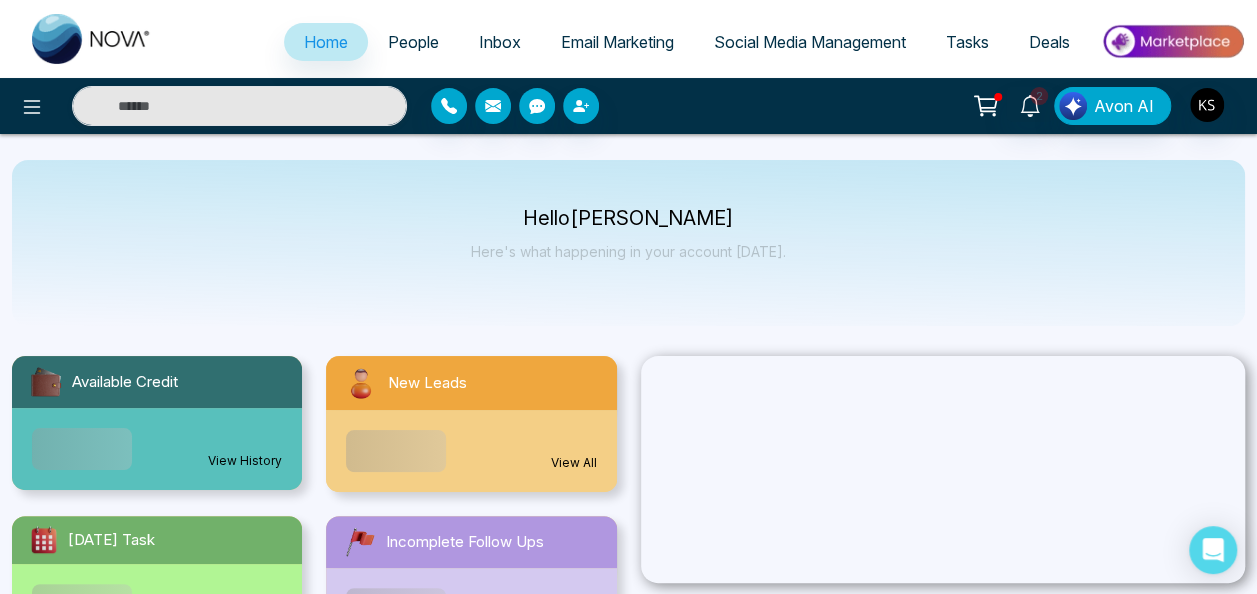 click on "View All" at bounding box center (574, 463) 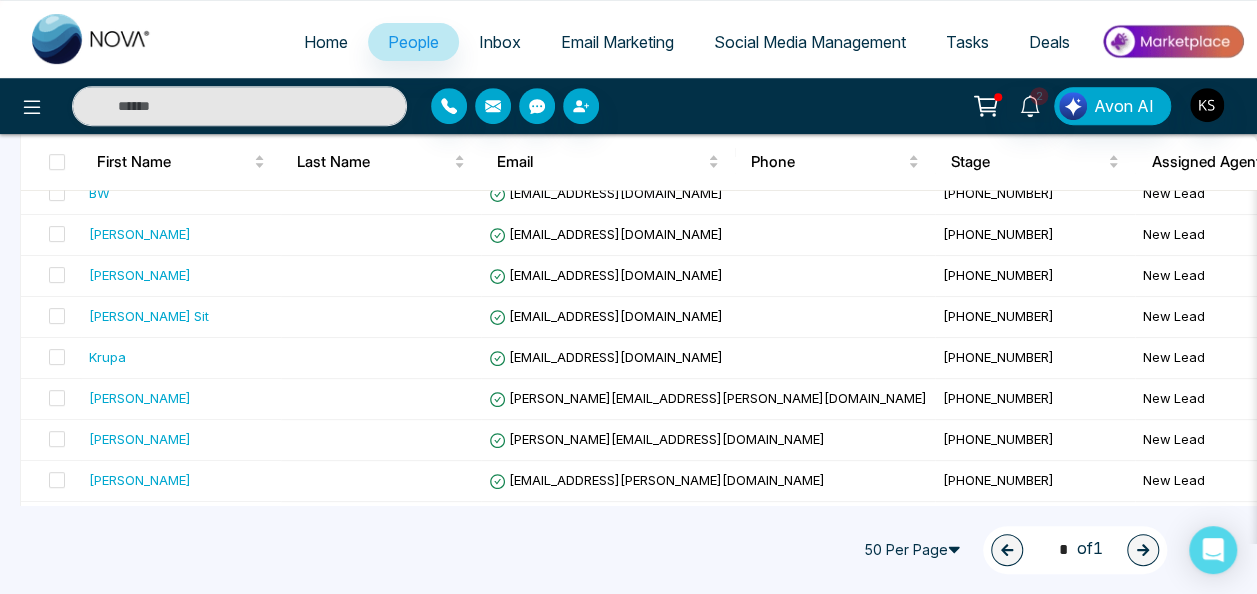 scroll, scrollTop: 438, scrollLeft: 0, axis: vertical 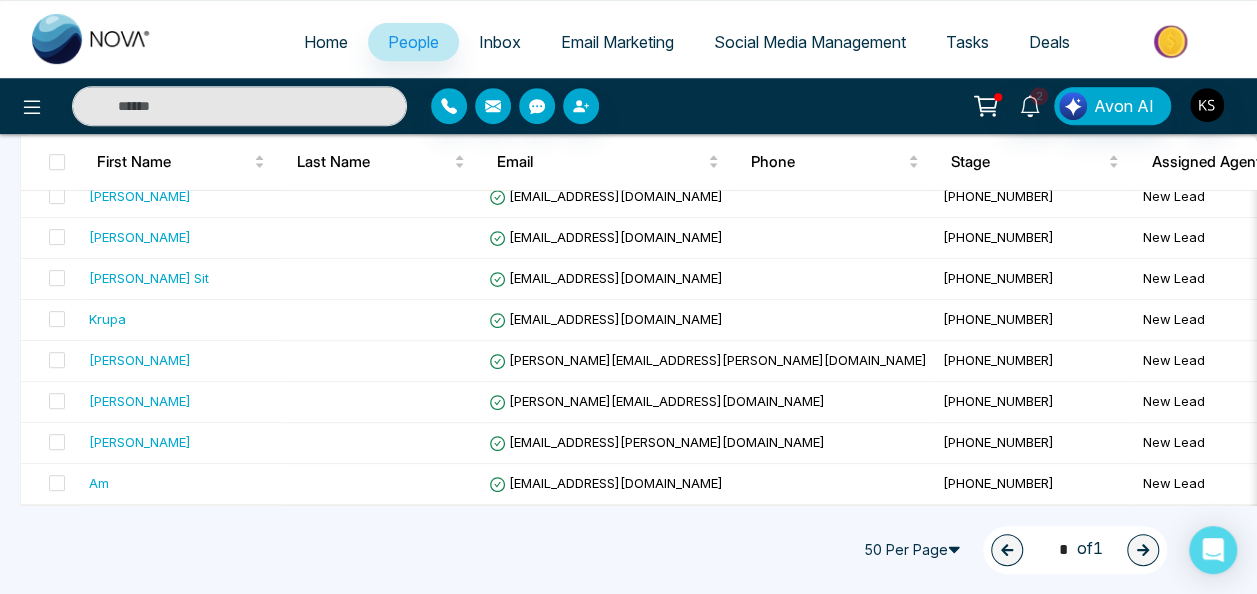 click on "Home" at bounding box center [326, 42] 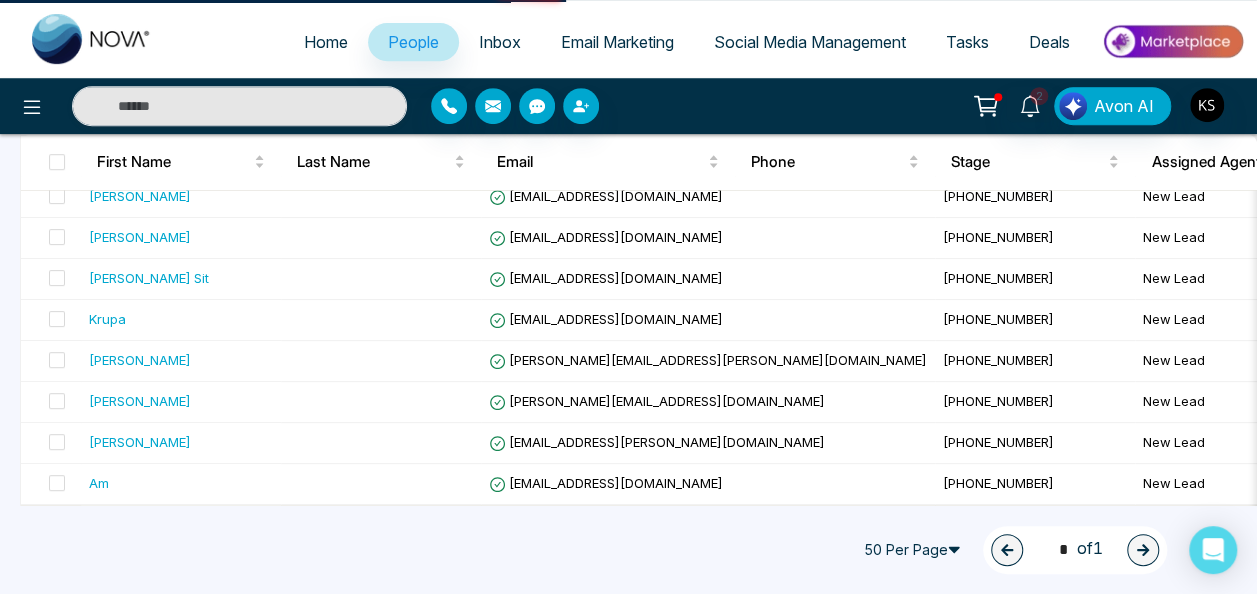 scroll, scrollTop: 0, scrollLeft: 0, axis: both 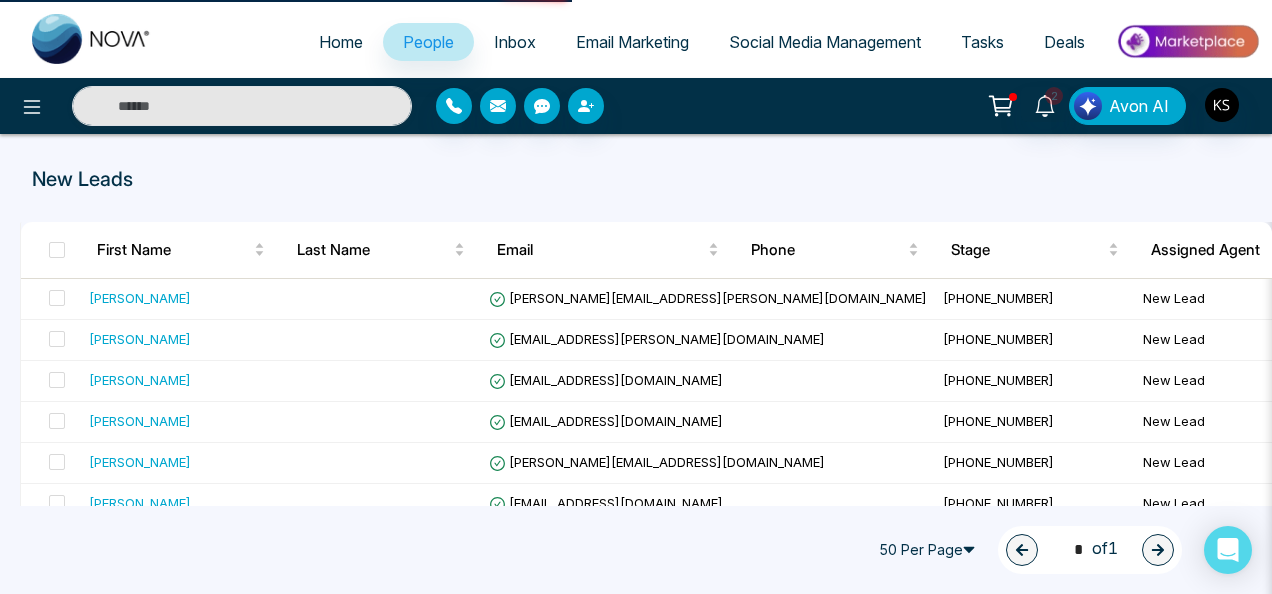 select on "*" 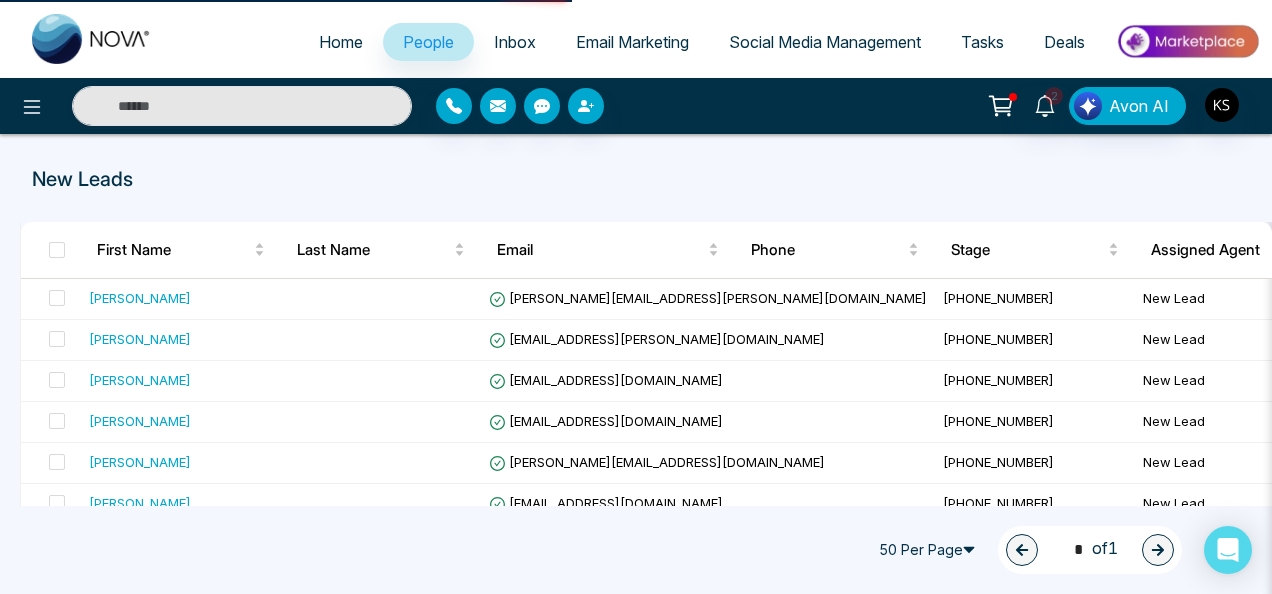 select on "*" 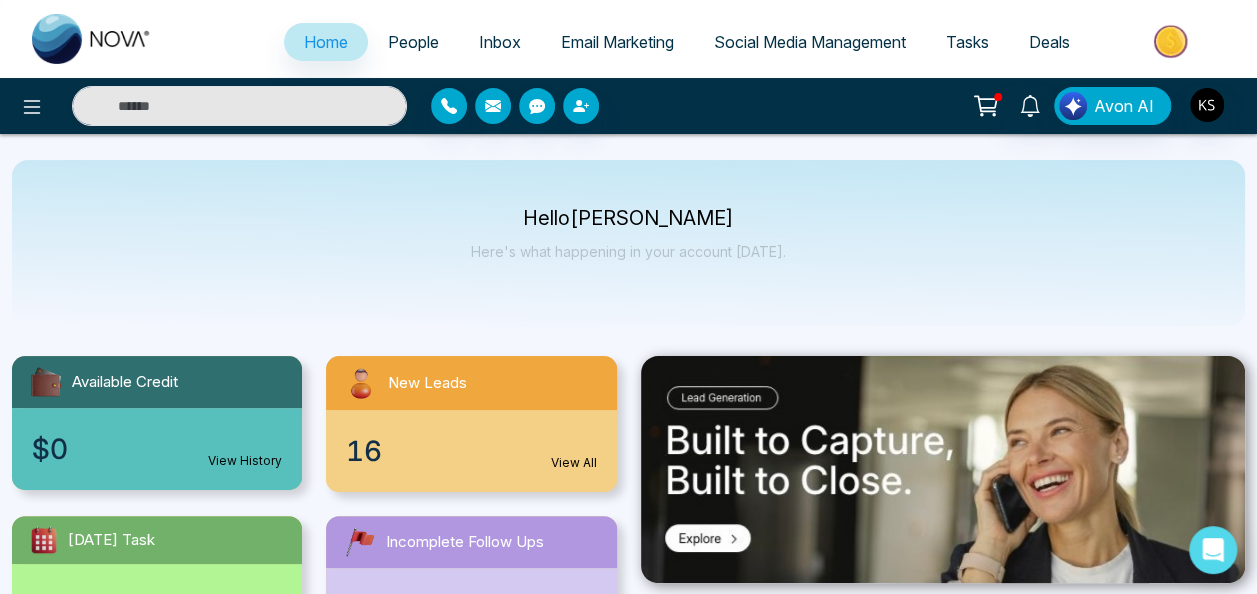 click on "People" at bounding box center [413, 42] 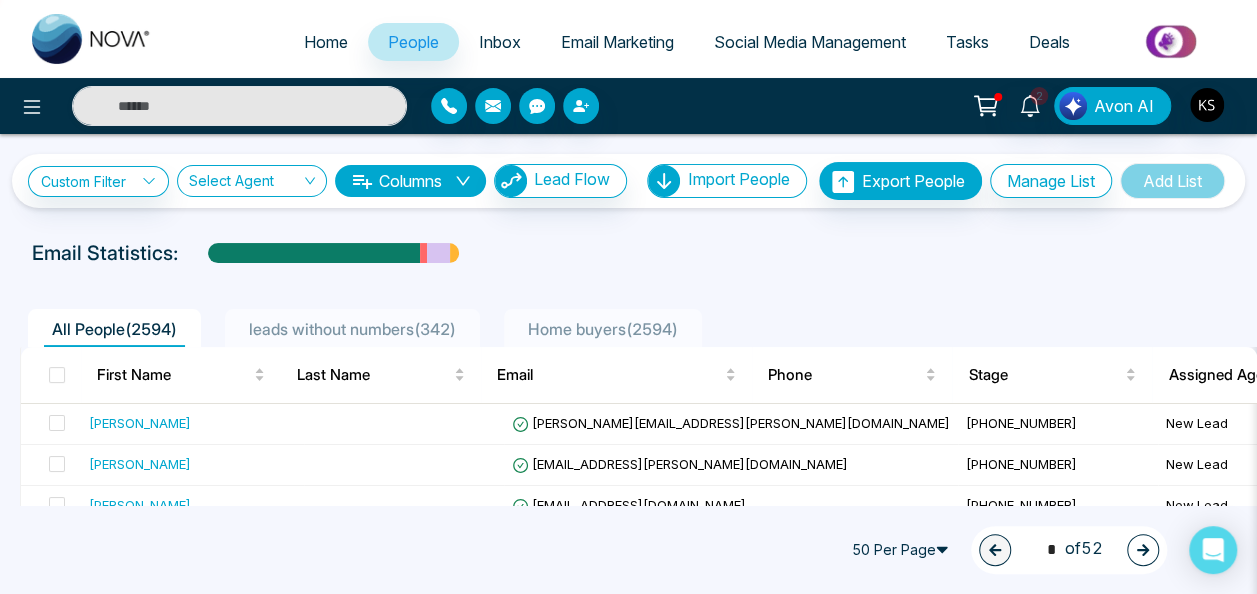 click at bounding box center (1143, 550) 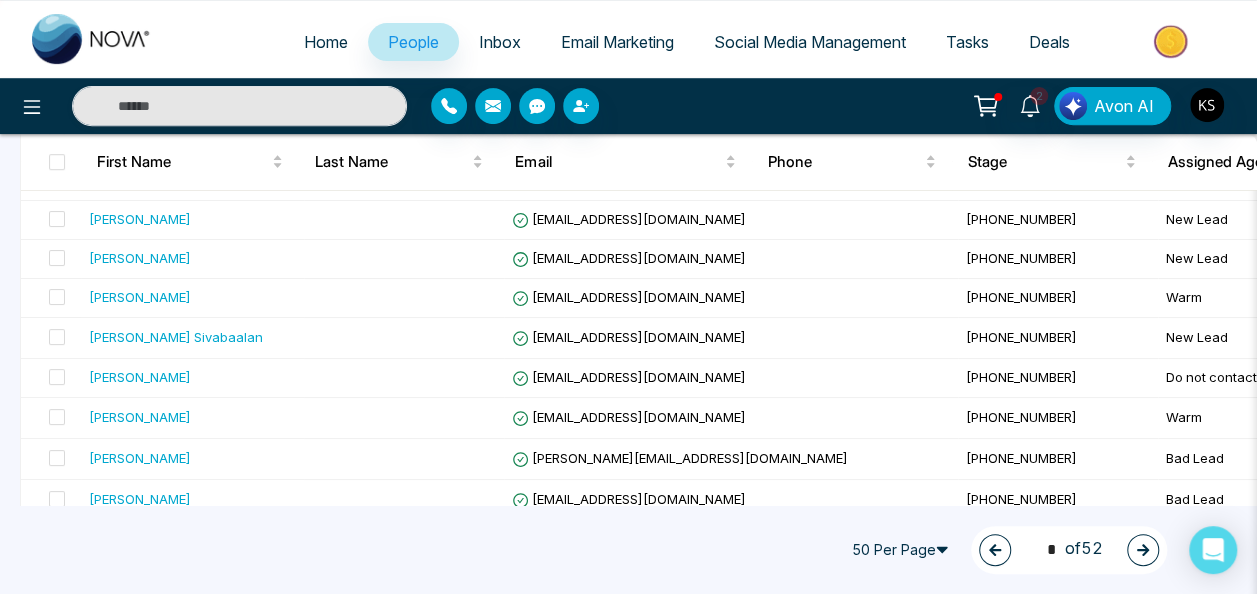 scroll, scrollTop: 654, scrollLeft: 0, axis: vertical 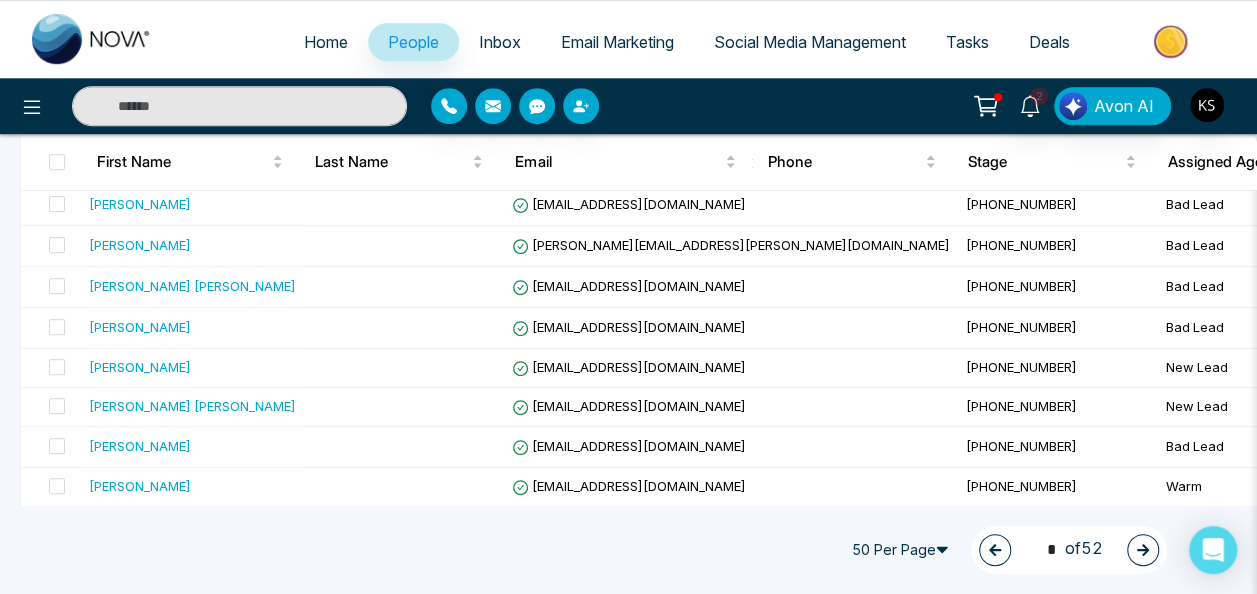 click at bounding box center (995, 550) 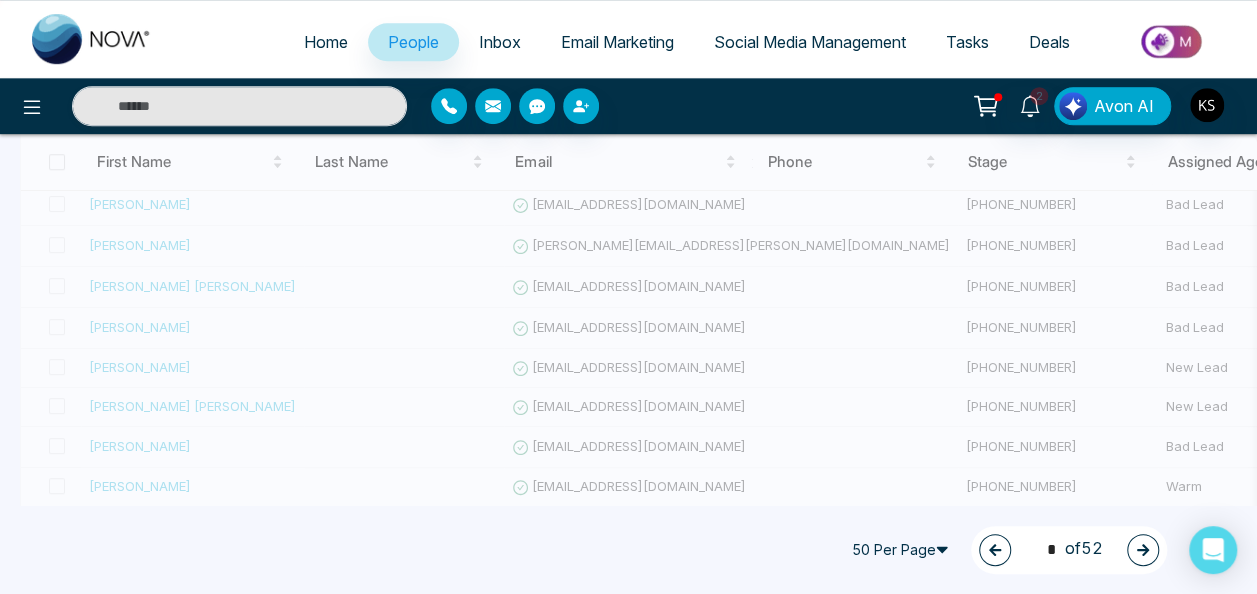 type on "*" 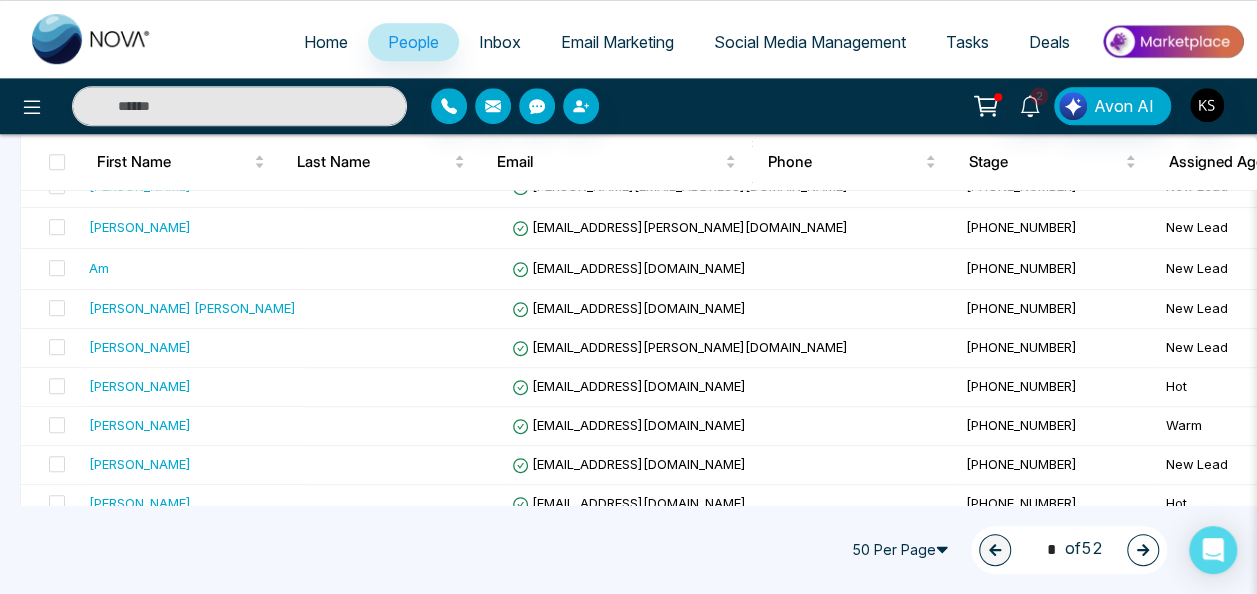 scroll, scrollTop: 773, scrollLeft: 0, axis: vertical 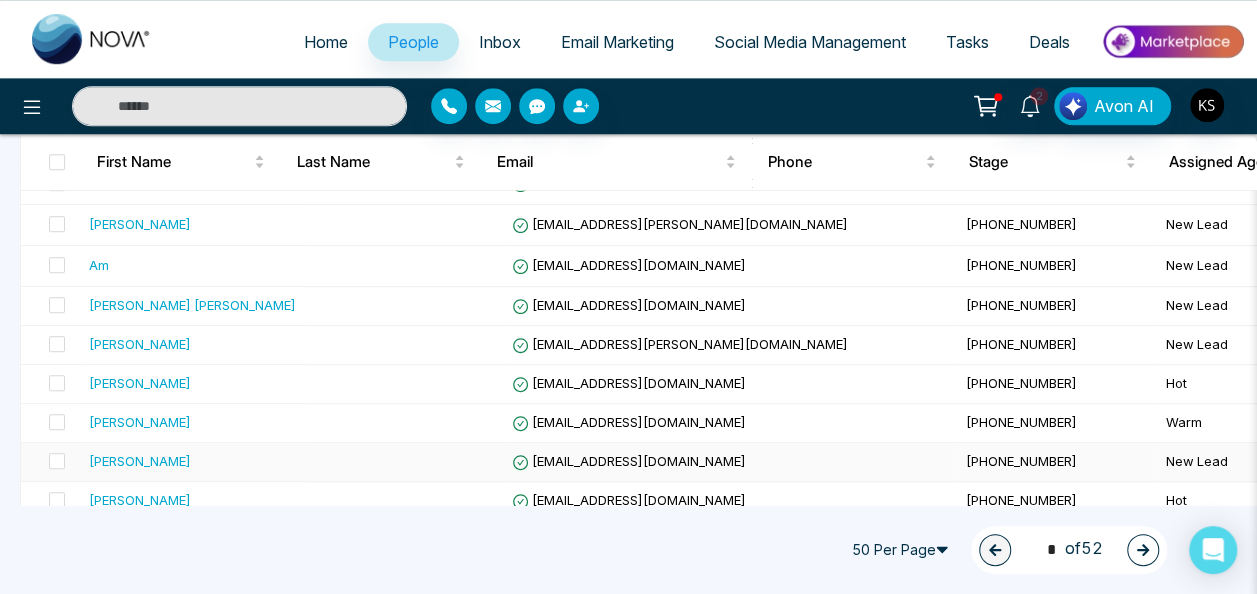 click on "[EMAIL_ADDRESS][DOMAIN_NAME]" at bounding box center (731, 462) 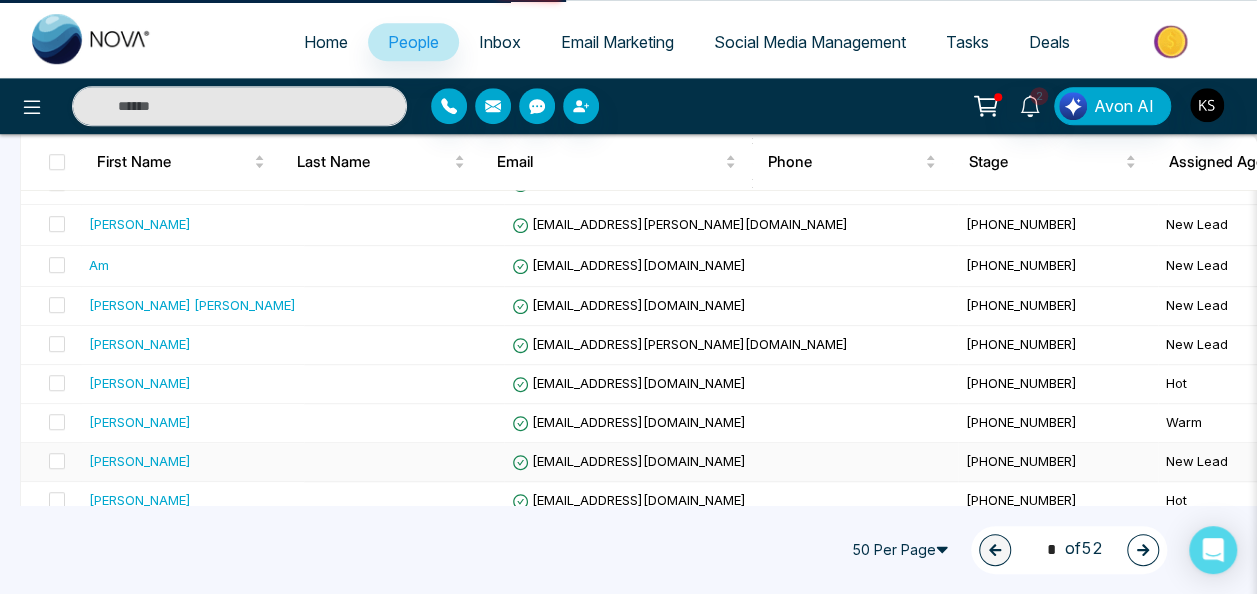 scroll, scrollTop: 0, scrollLeft: 0, axis: both 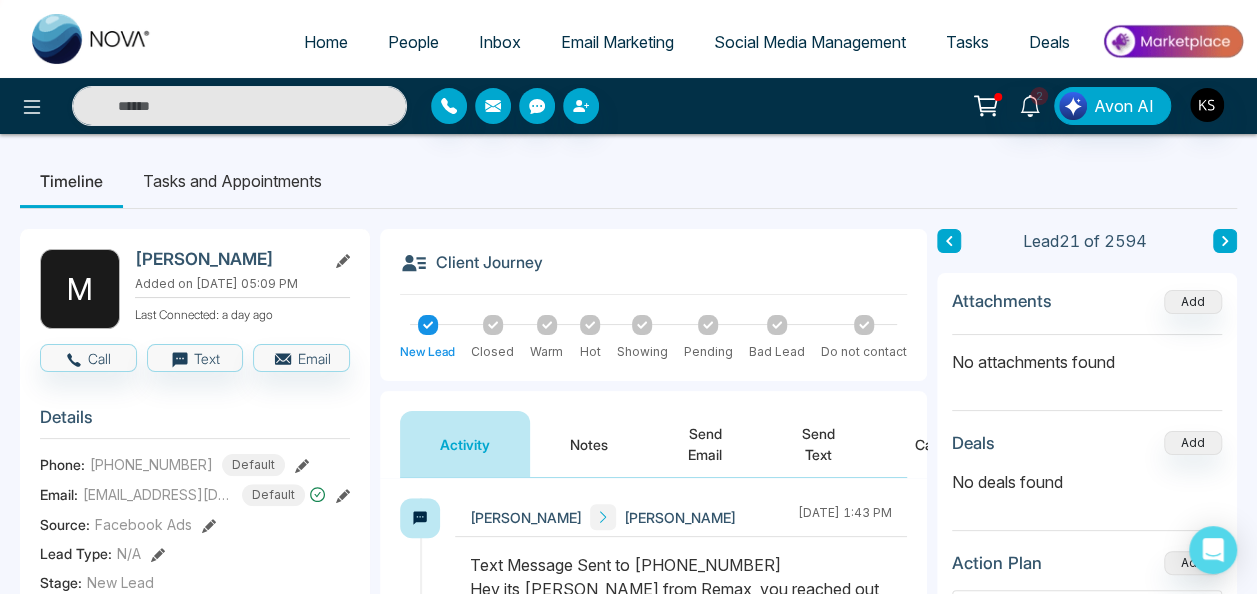 click on "Home" at bounding box center [326, 42] 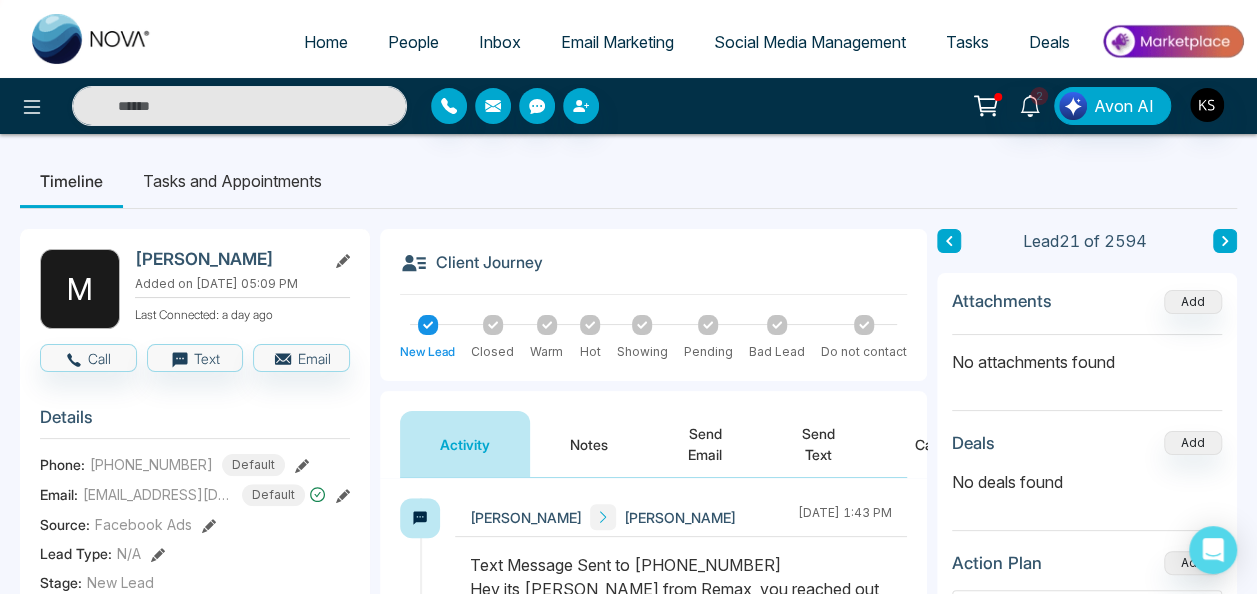 select on "*" 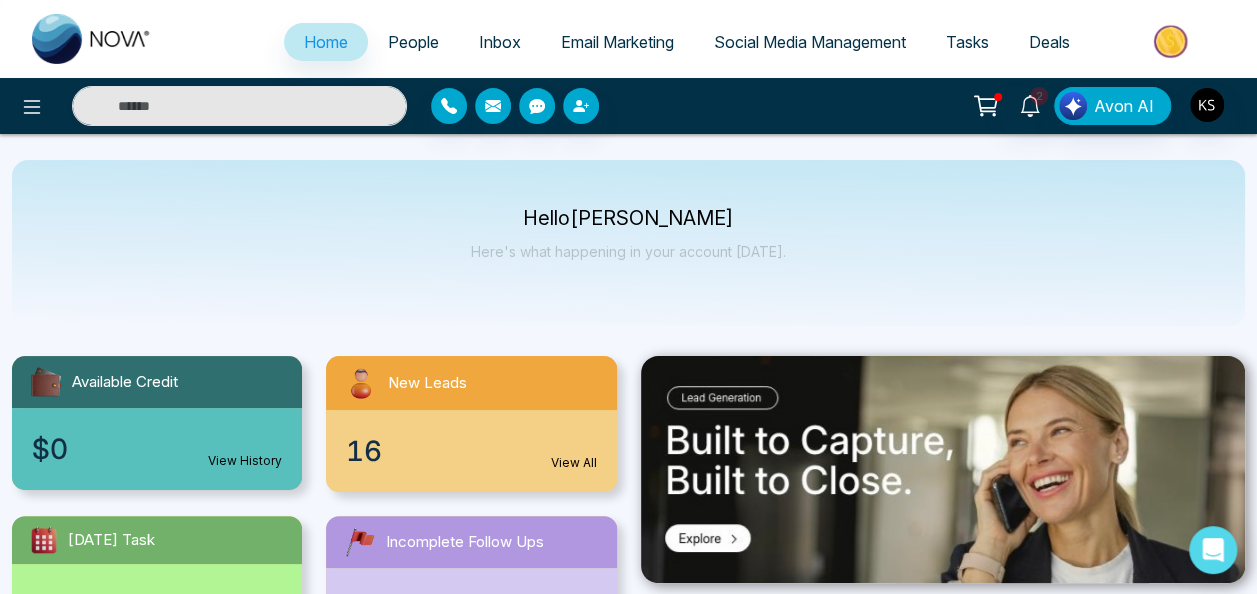 click on "People" at bounding box center (413, 42) 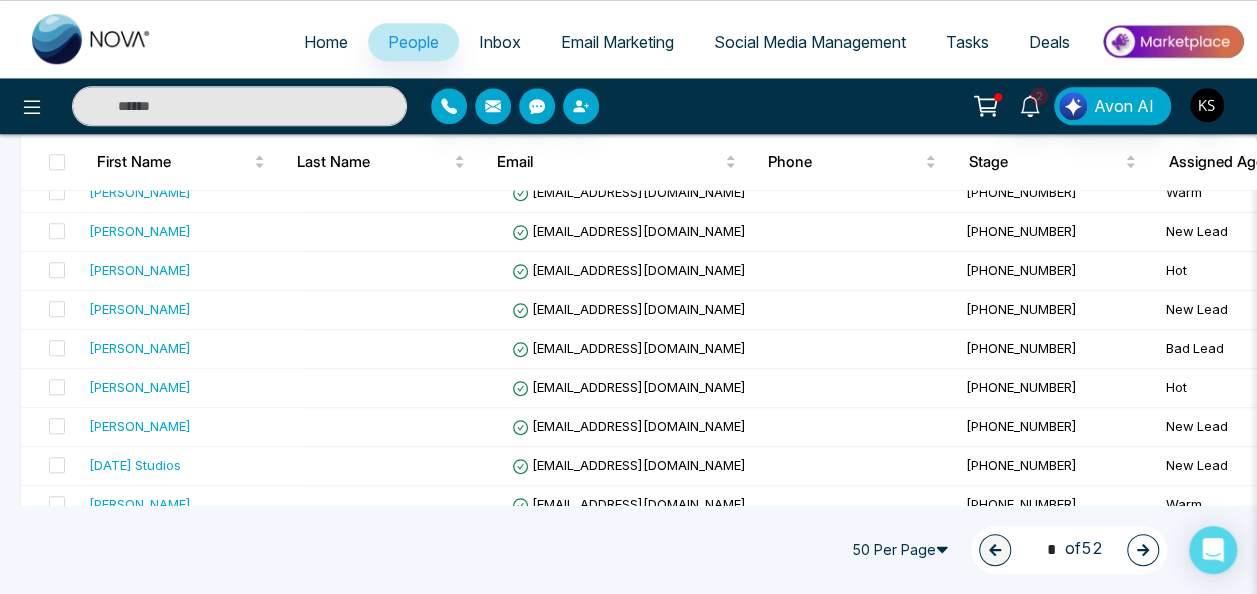 scroll, scrollTop: 1000, scrollLeft: 0, axis: vertical 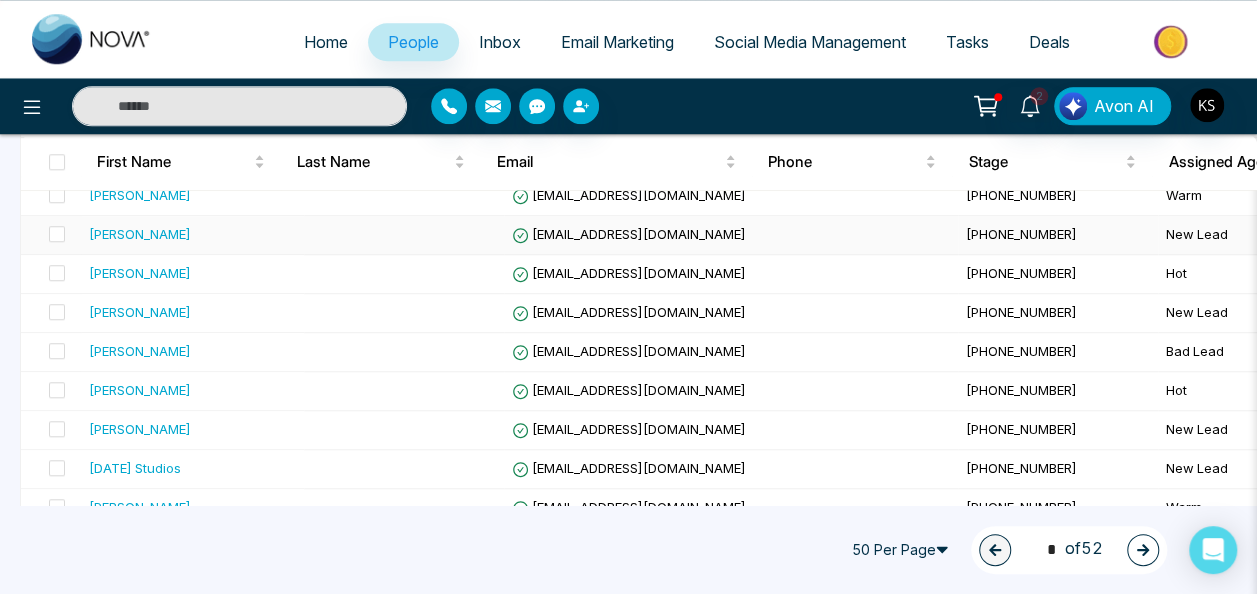 click on "[EMAIL_ADDRESS][DOMAIN_NAME]" at bounding box center (731, 235) 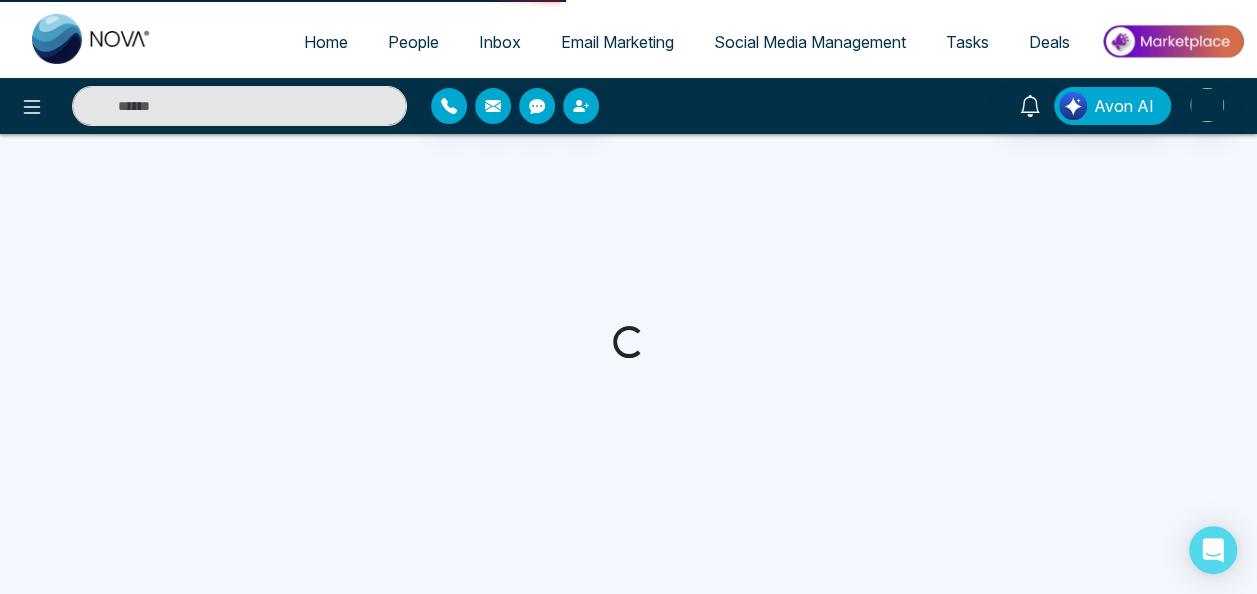 scroll, scrollTop: 0, scrollLeft: 0, axis: both 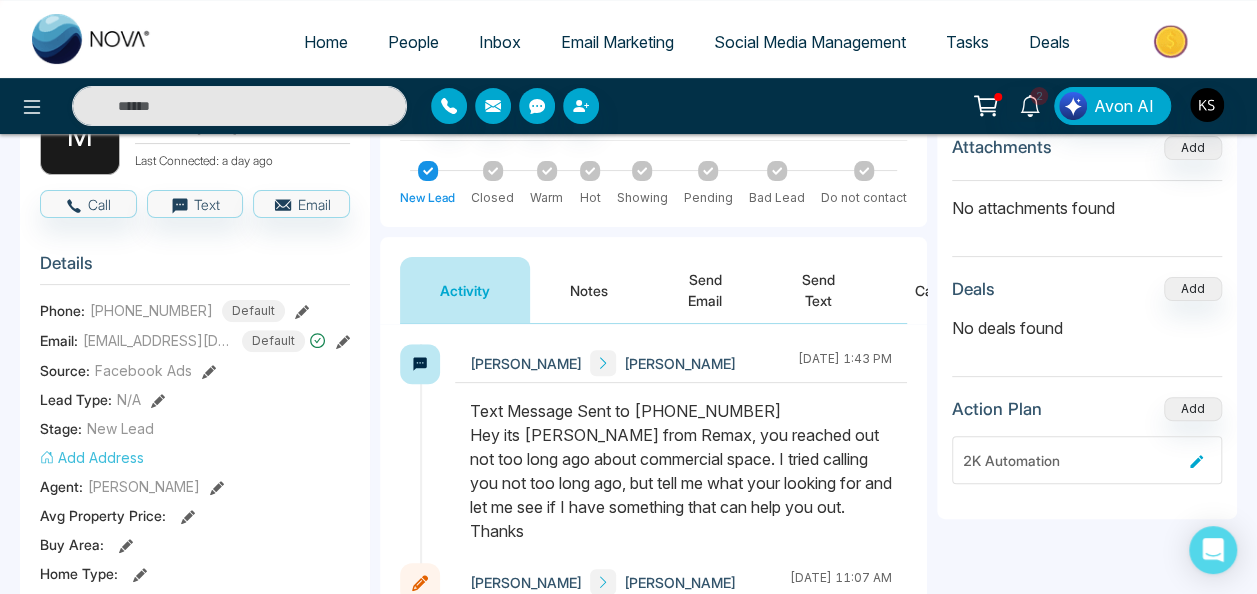 click on "Notes" at bounding box center (589, 290) 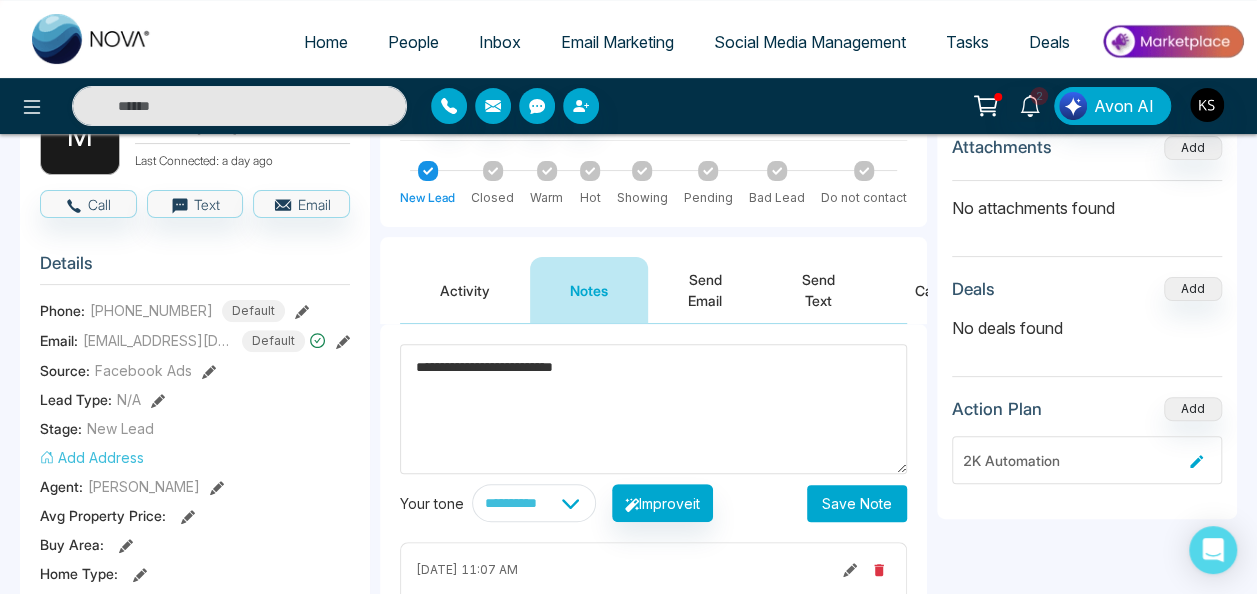 click on "**********" at bounding box center [653, 409] 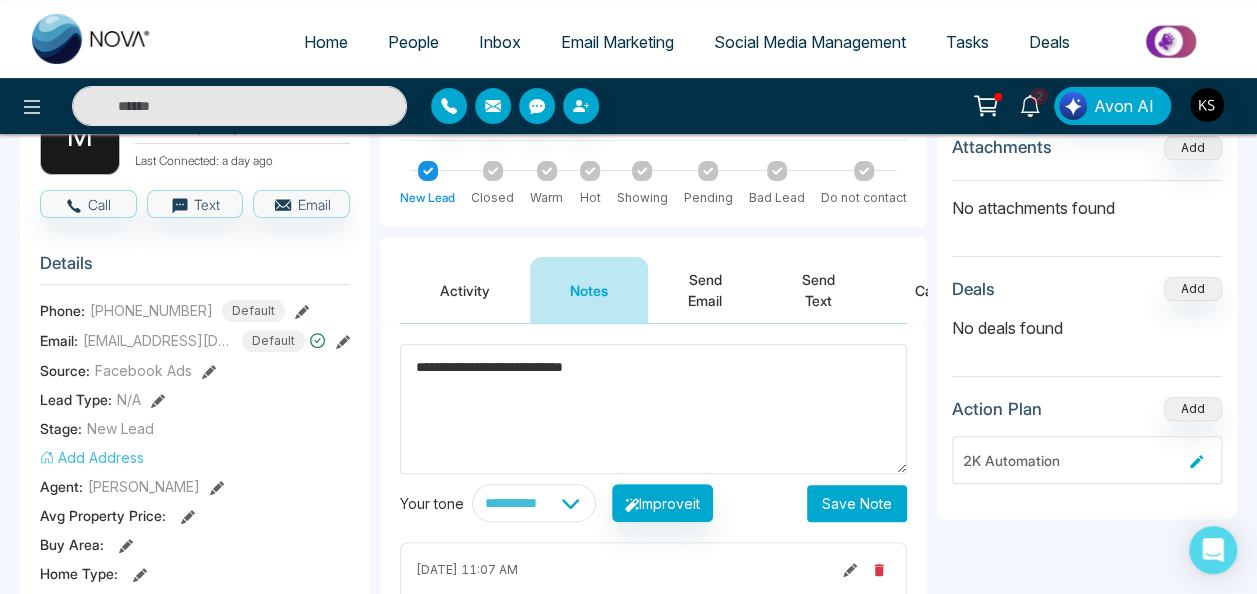 click on "**********" at bounding box center [653, 409] 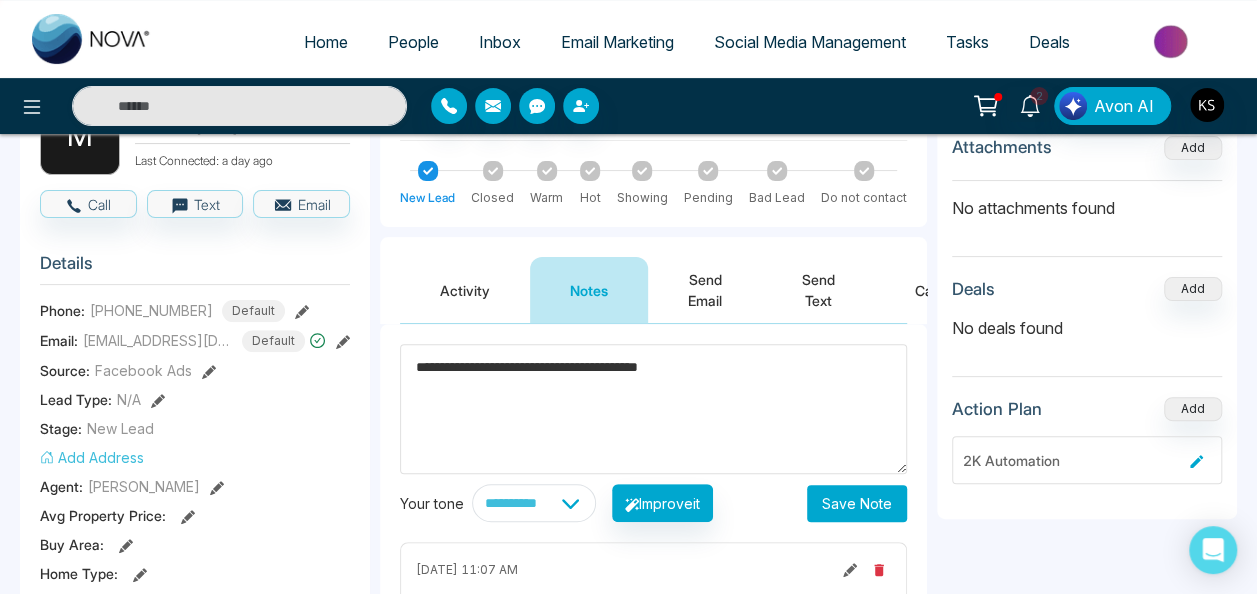 click on "**********" at bounding box center [653, 409] 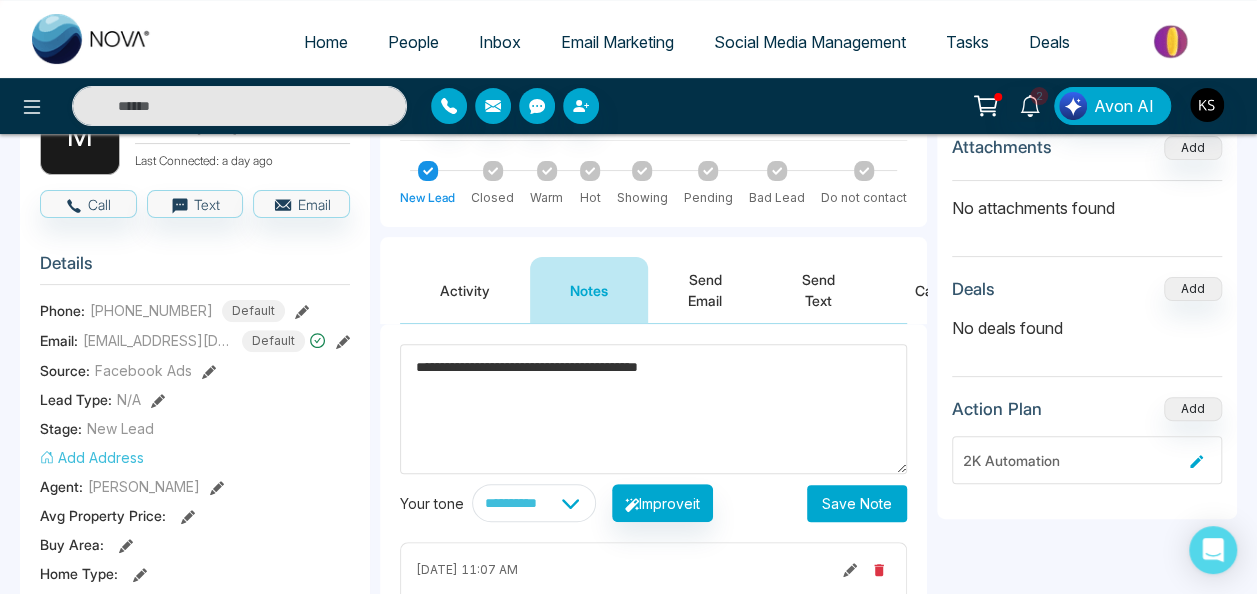 click on "**********" at bounding box center [653, 409] 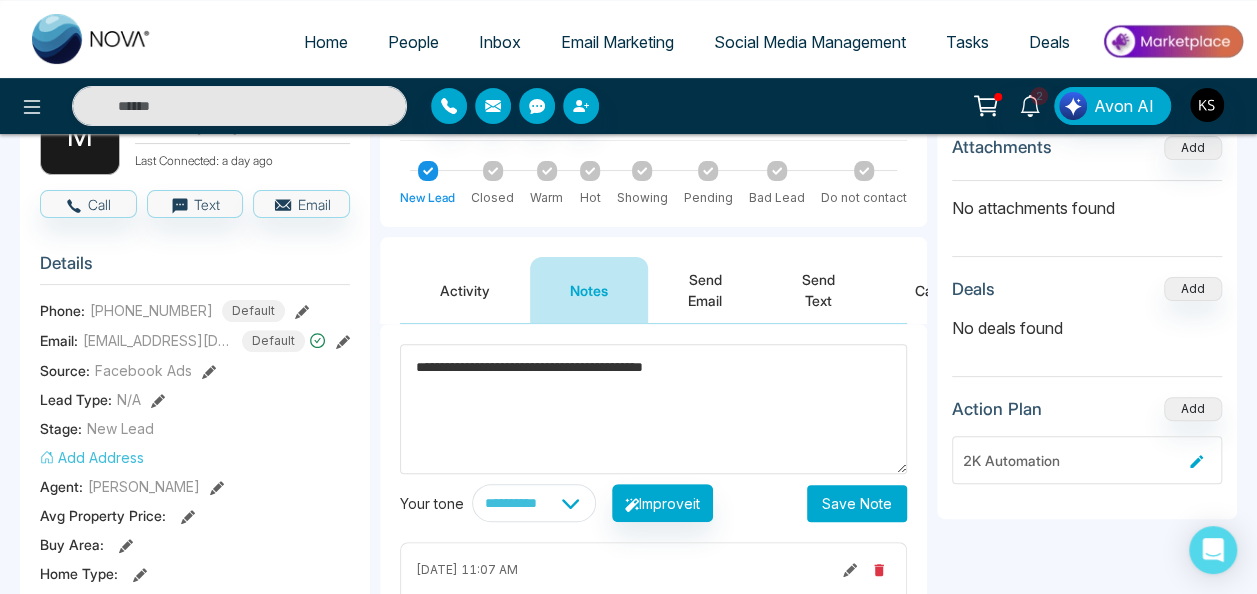 click on "**********" at bounding box center (653, 409) 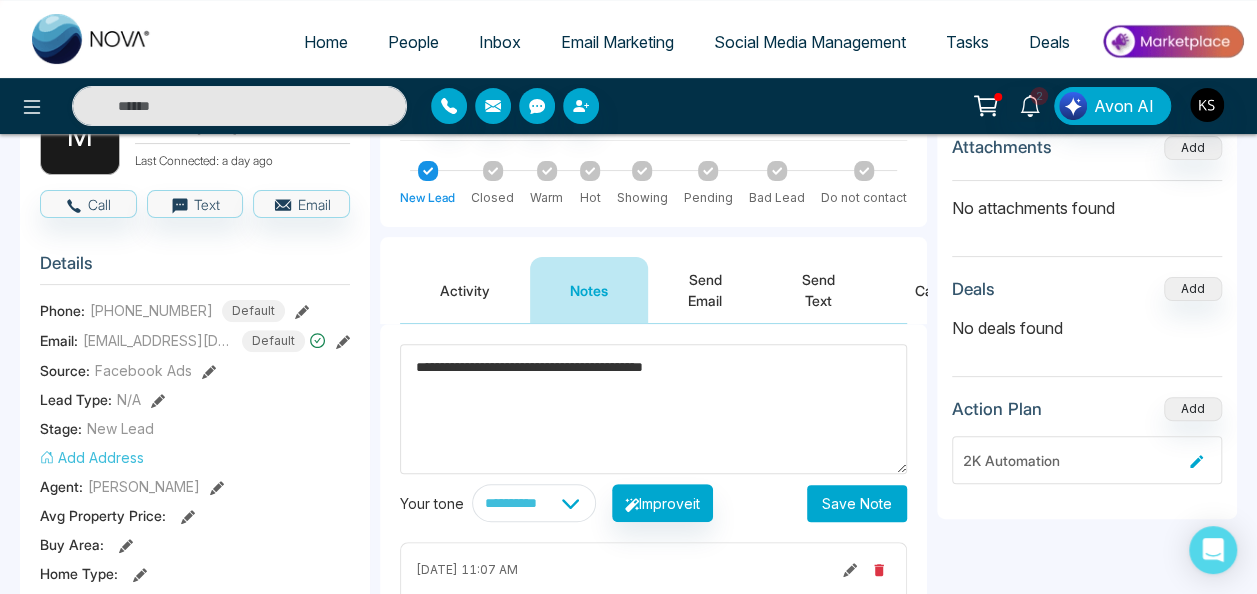 click on "**********" at bounding box center (653, 409) 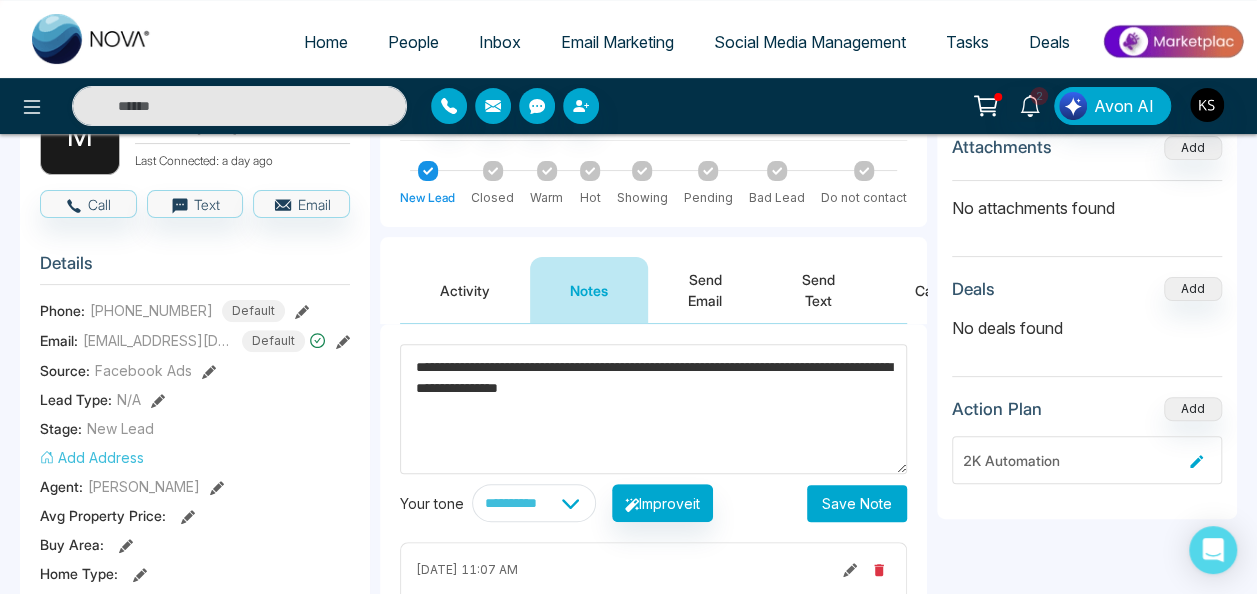 type on "**********" 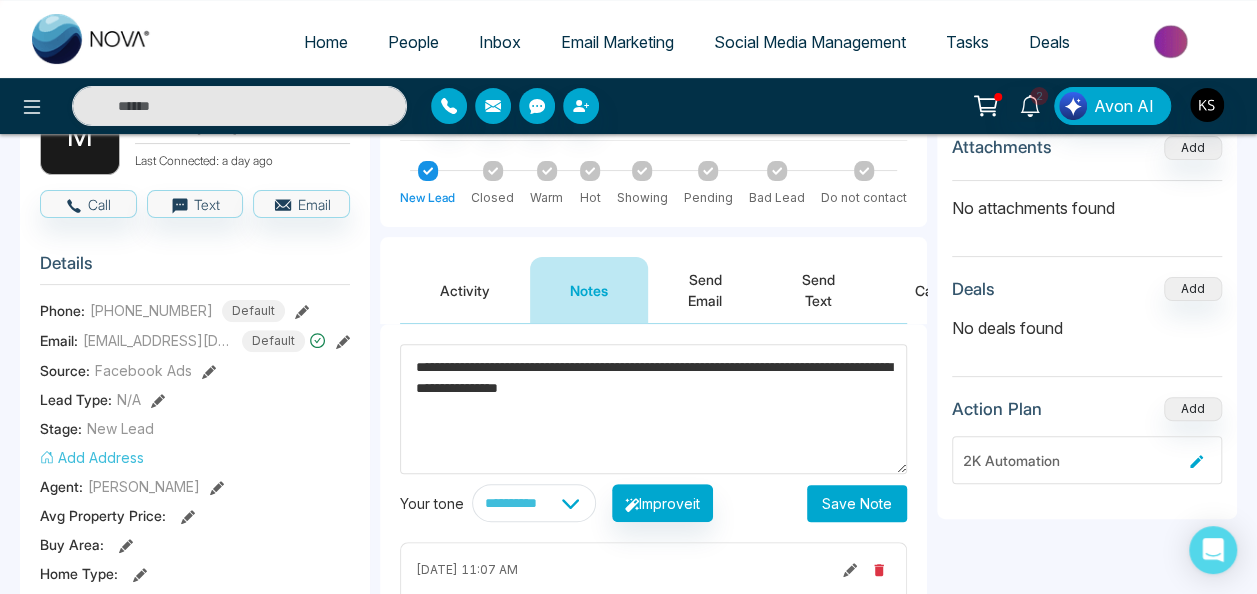 click on "Save Note" at bounding box center [857, 503] 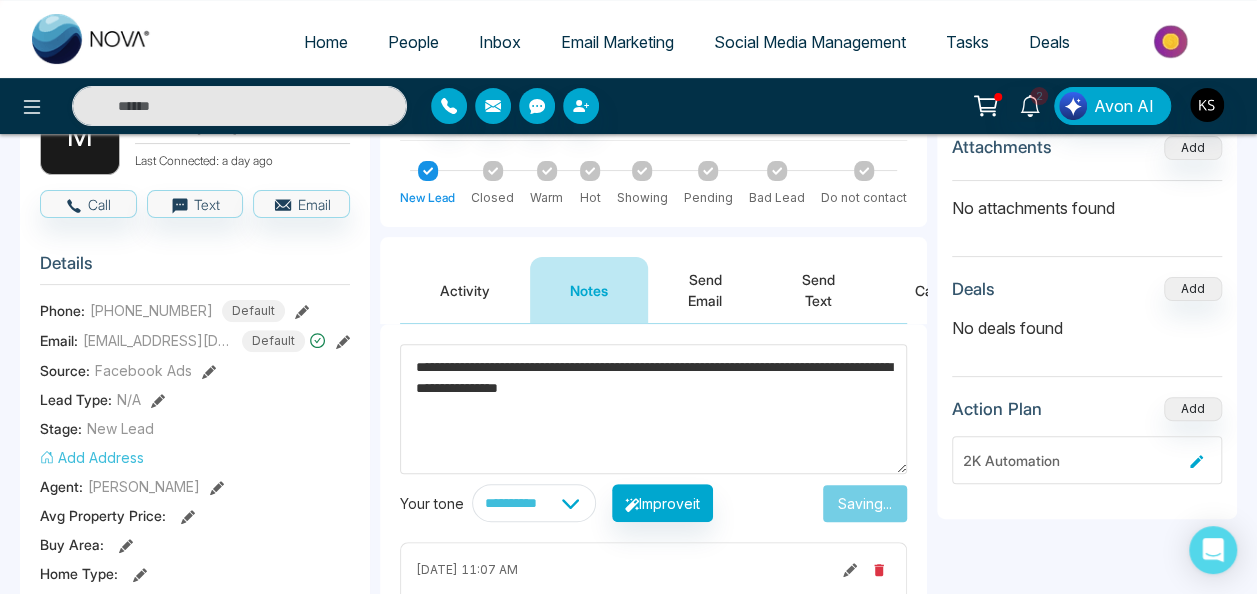 type 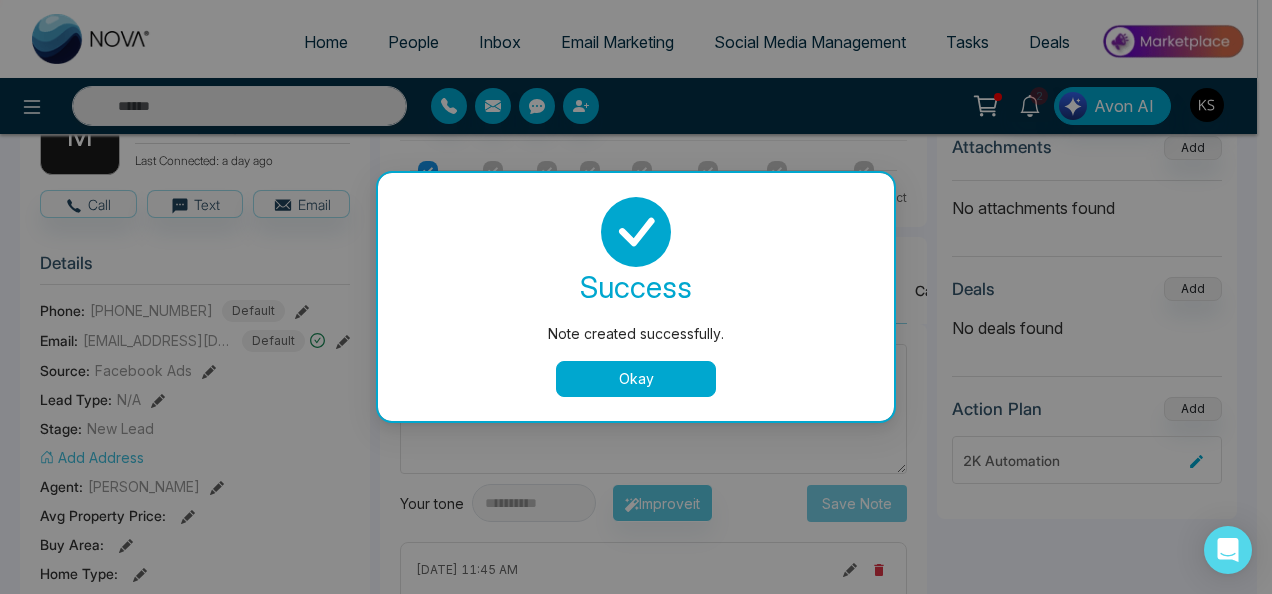 click on "Okay" at bounding box center [636, 379] 